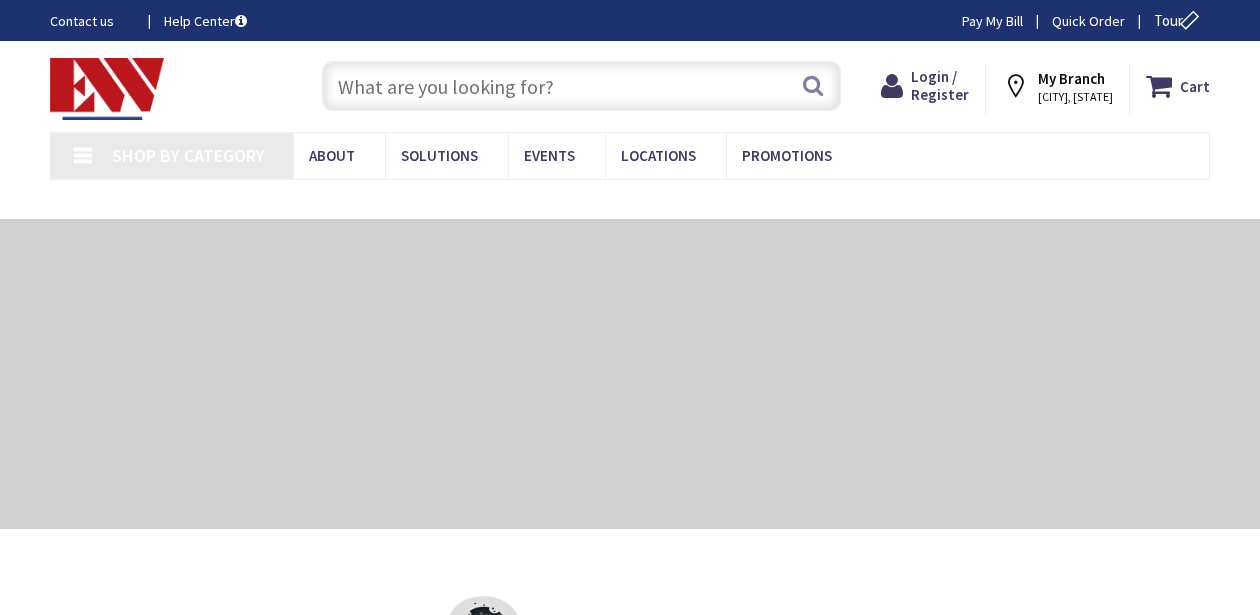 scroll, scrollTop: 0, scrollLeft: 0, axis: both 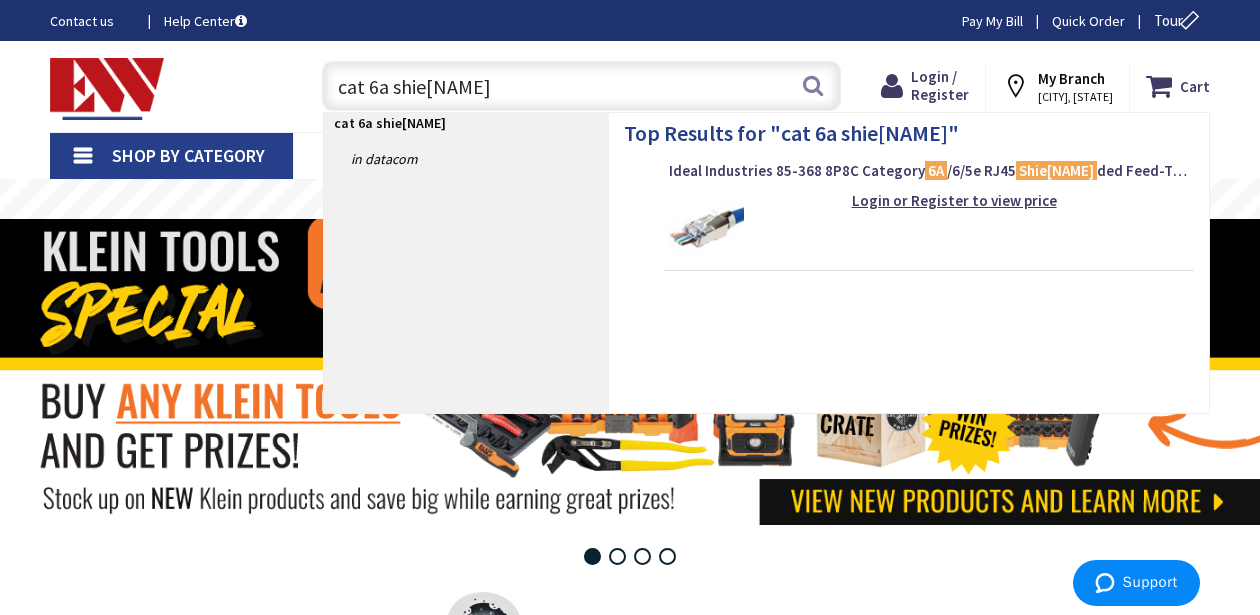 type on "cat 6a shielded" 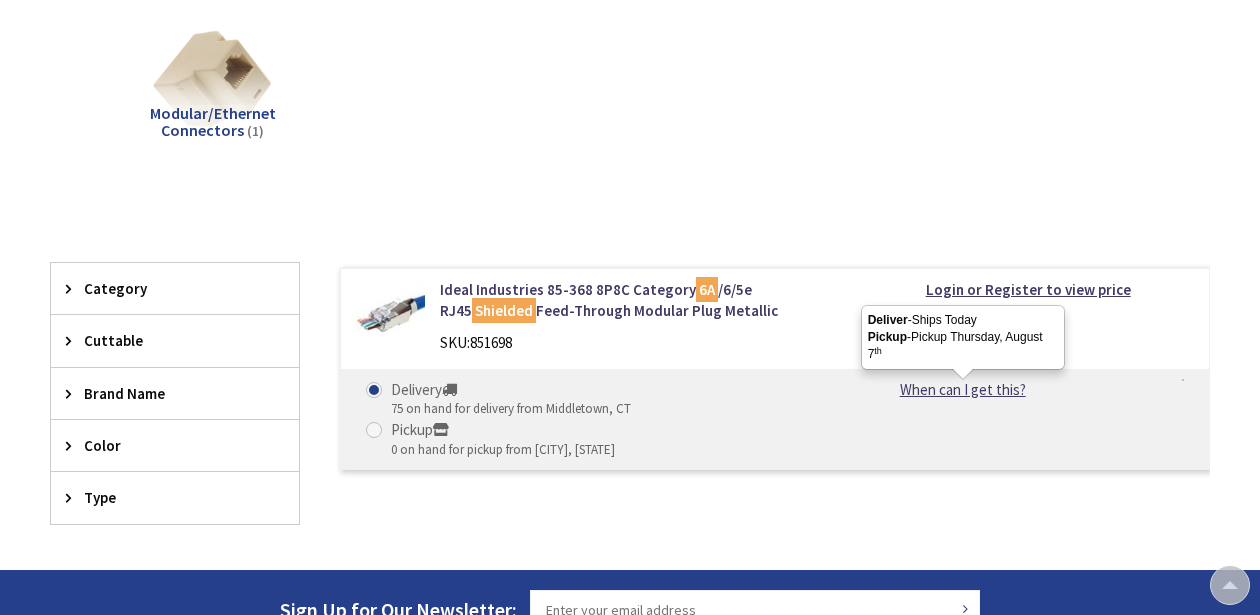 scroll, scrollTop: 300, scrollLeft: 0, axis: vertical 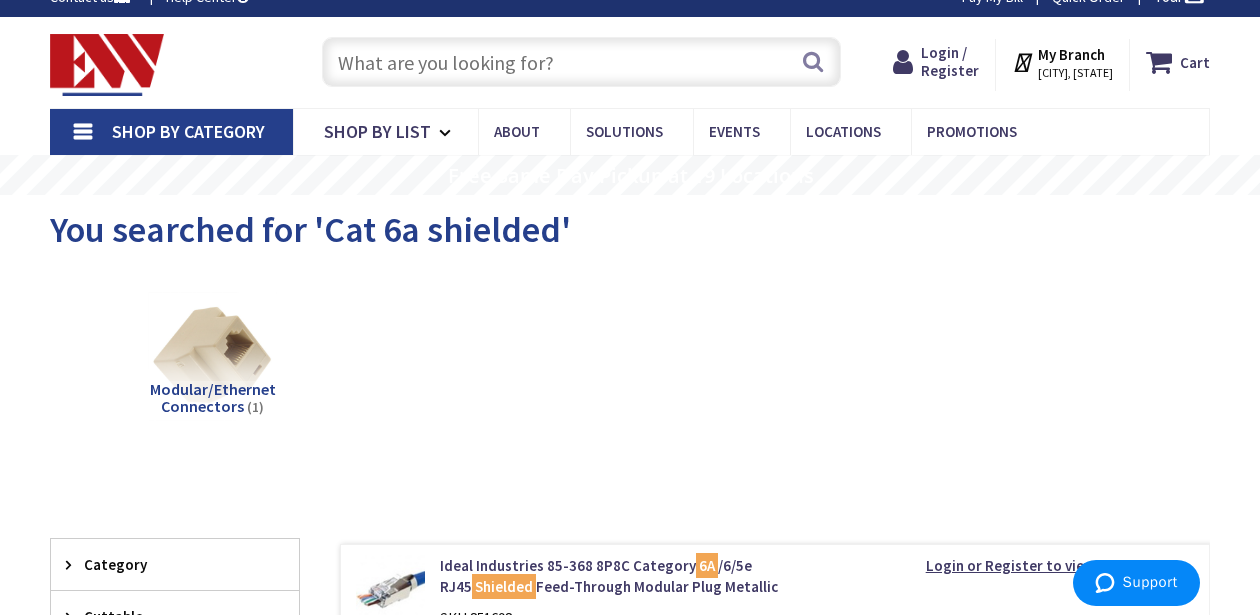click at bounding box center (581, 62) 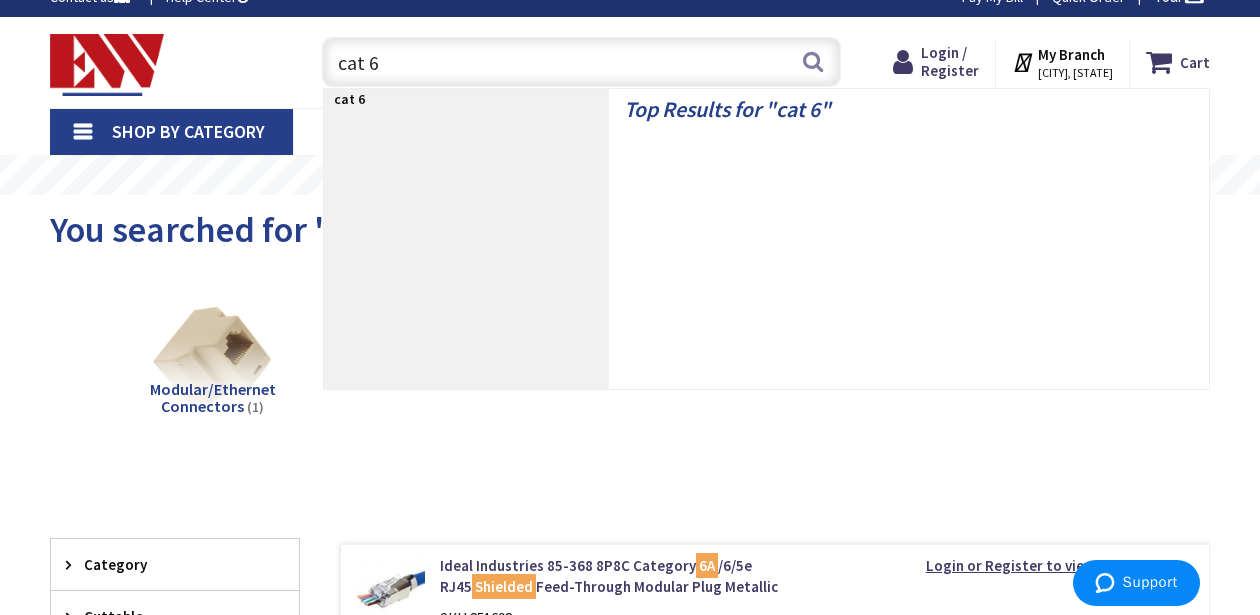 type on "cat 6a" 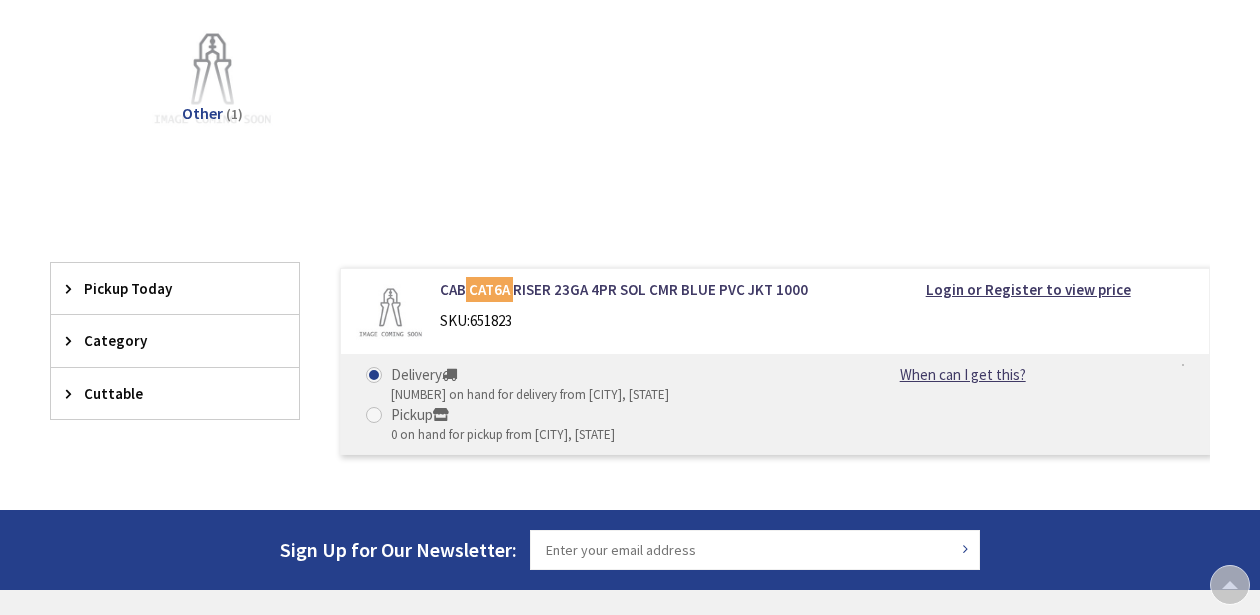 scroll, scrollTop: 300, scrollLeft: 0, axis: vertical 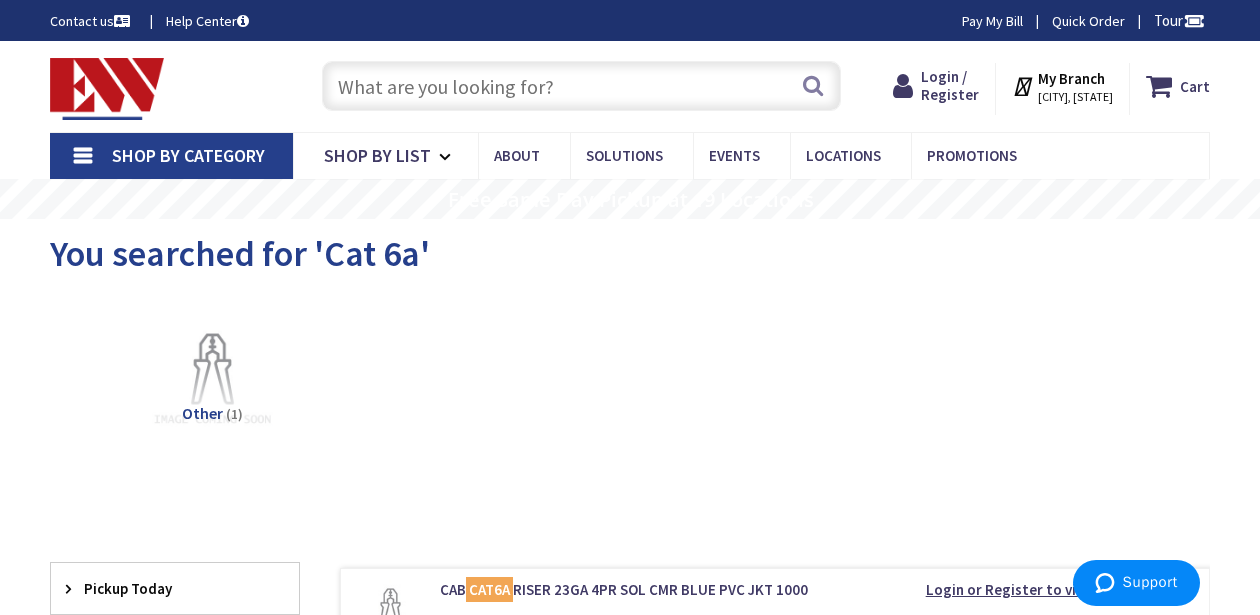 click at bounding box center [581, 86] 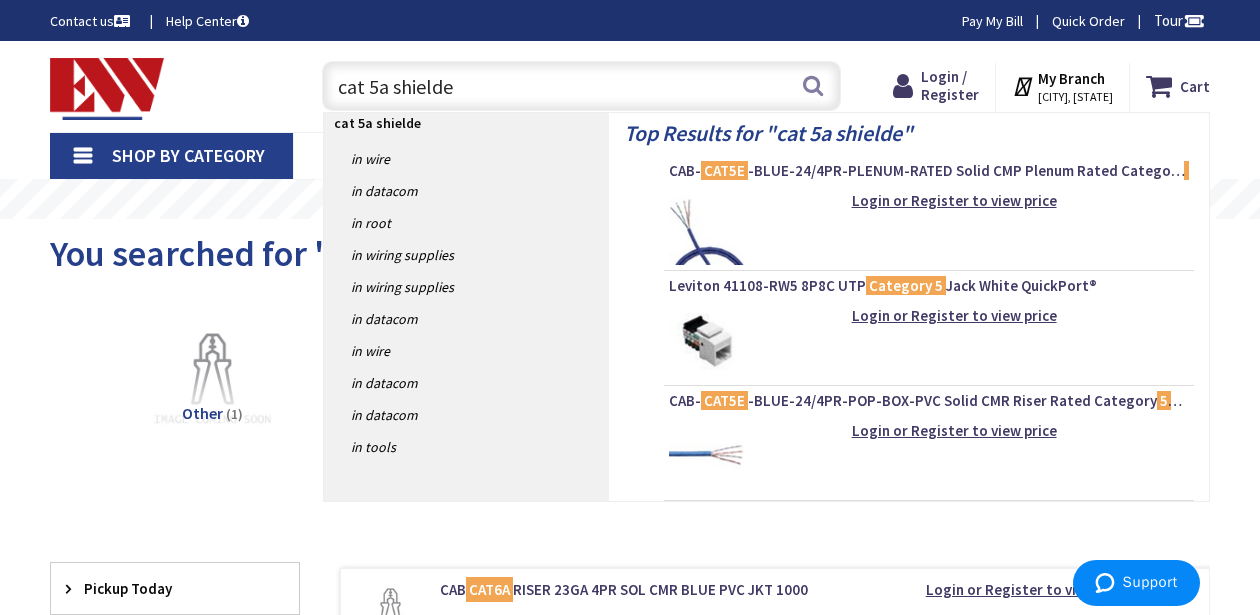 type on "cat 5a shielded" 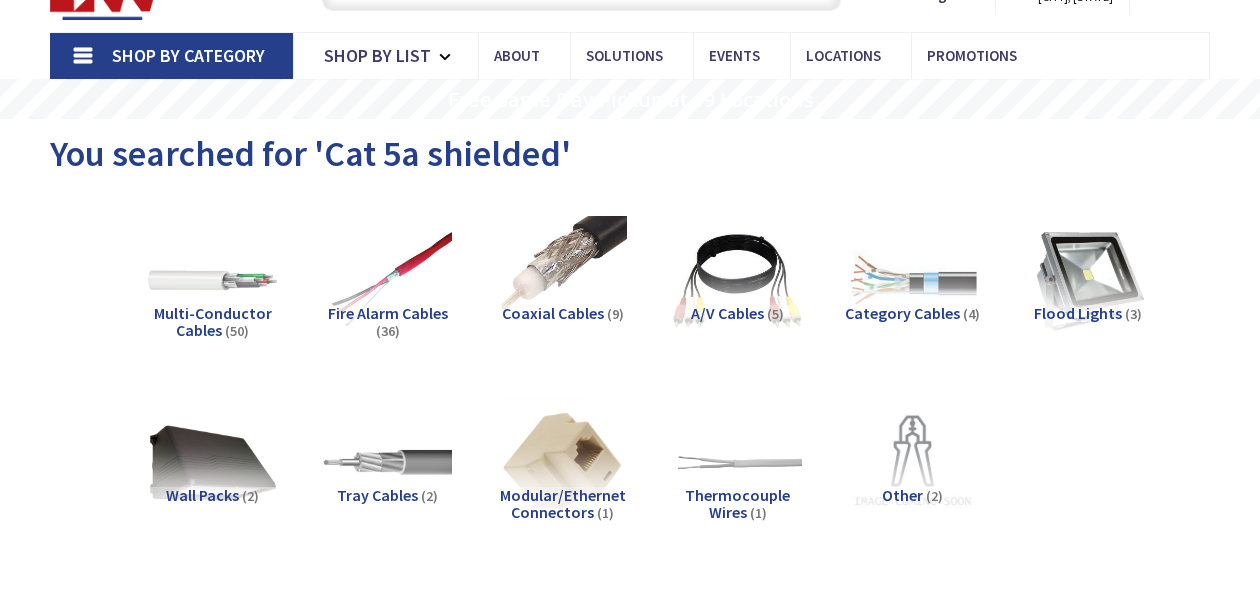 scroll, scrollTop: 100, scrollLeft: 0, axis: vertical 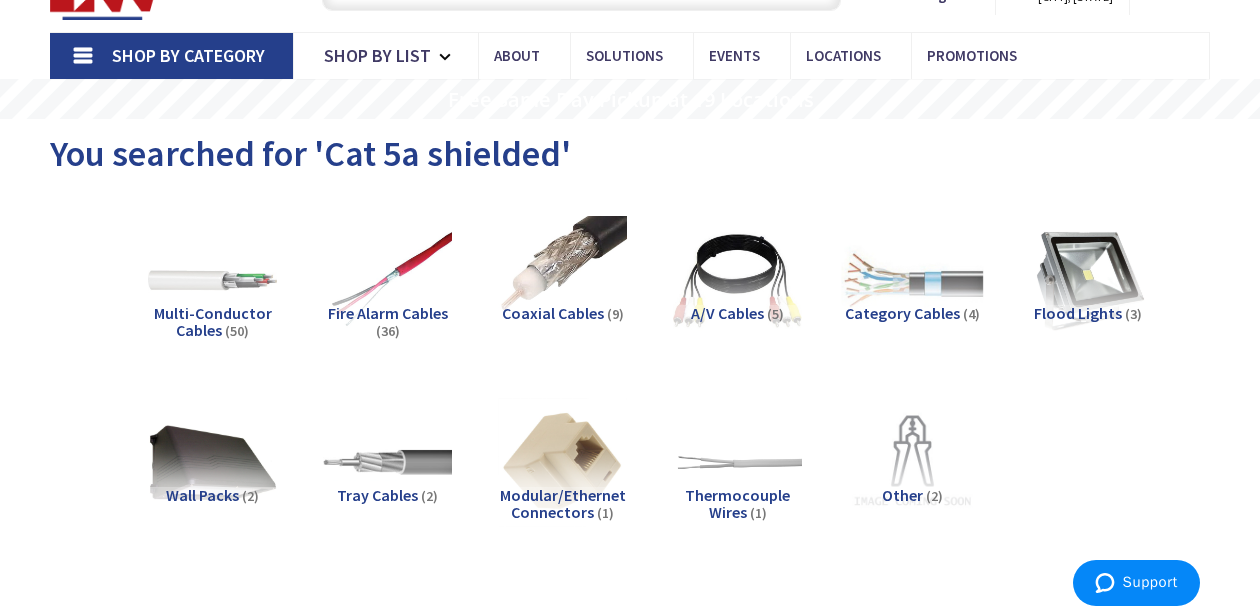 click at bounding box center [913, 281] 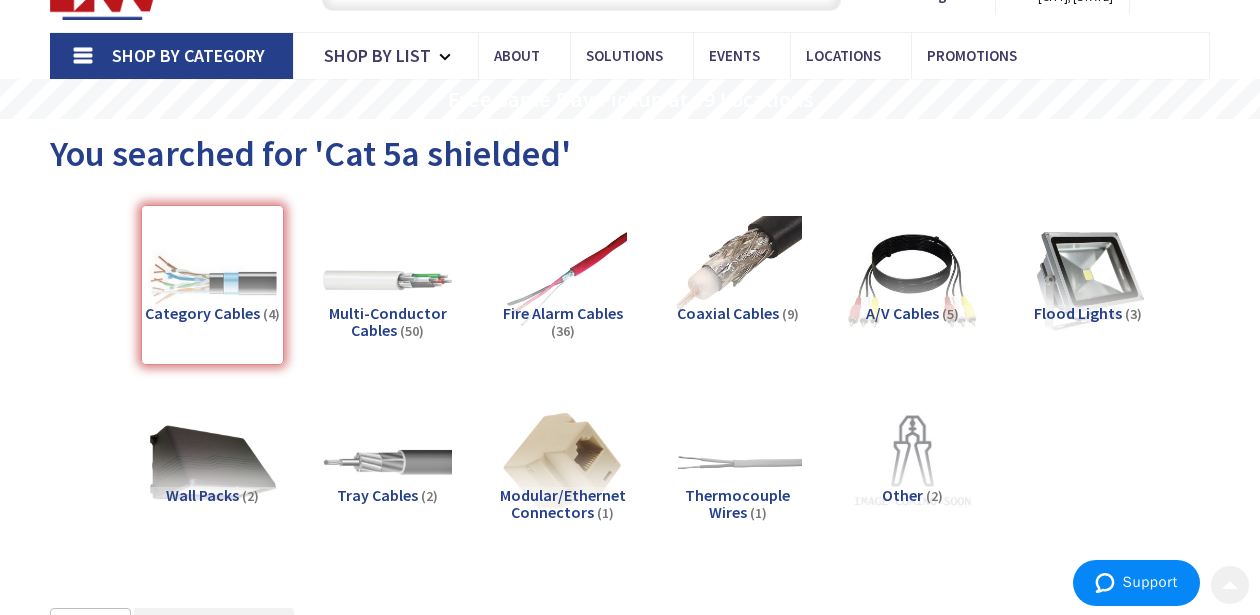 scroll, scrollTop: 707, scrollLeft: 0, axis: vertical 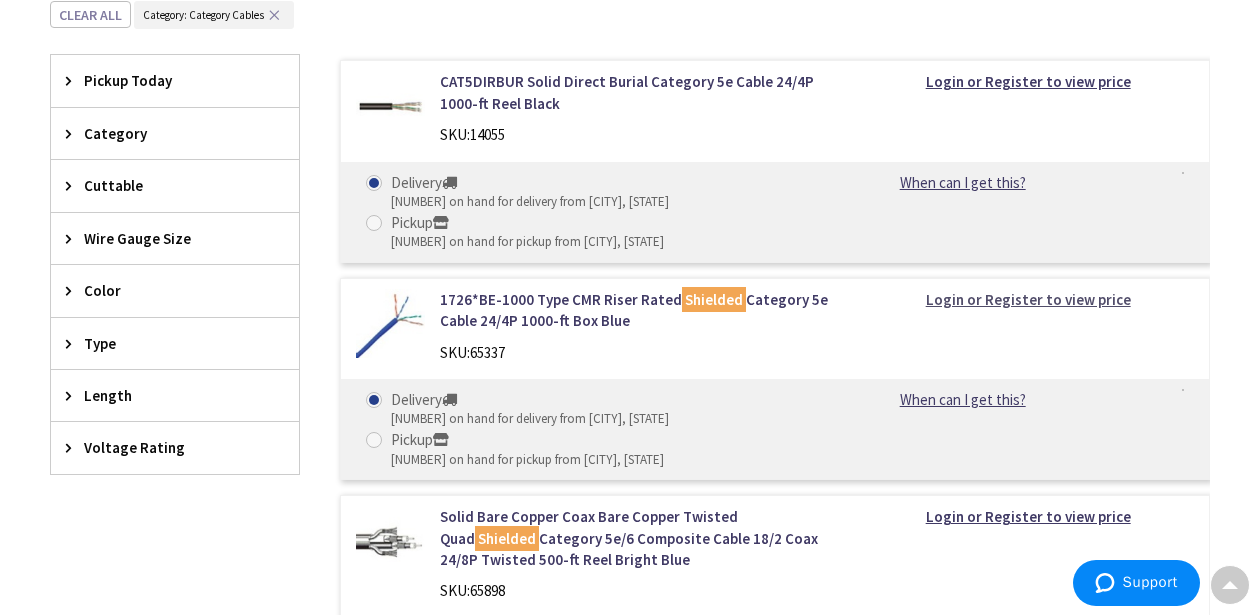 click on "Login or Register to view price" at bounding box center [1028, 299] 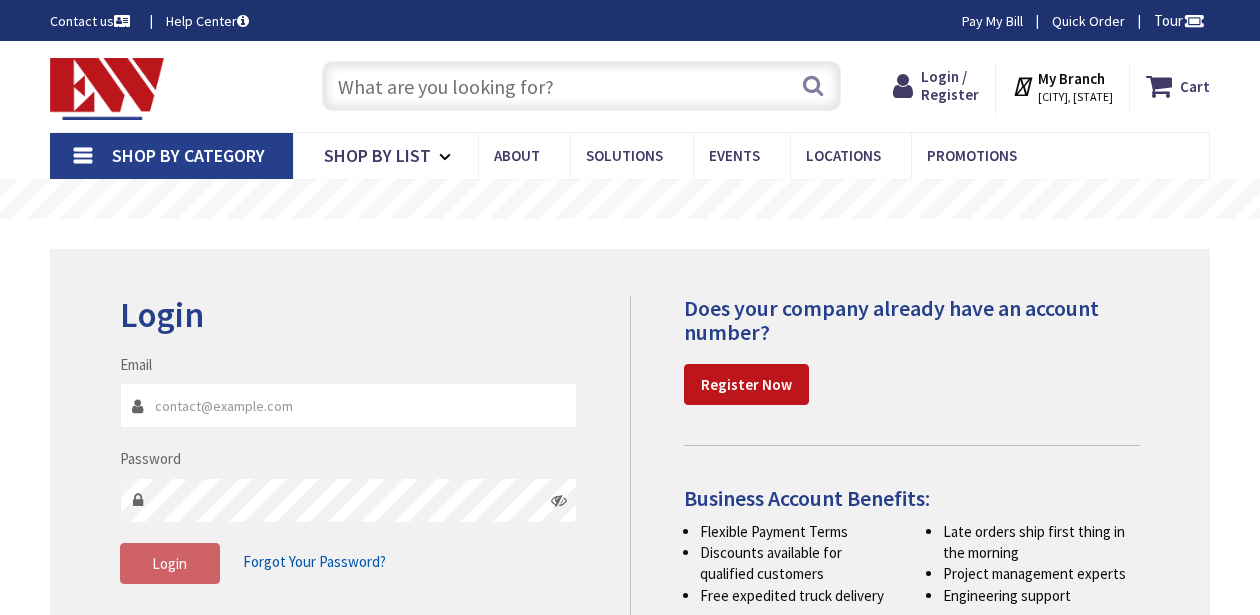 scroll, scrollTop: 0, scrollLeft: 0, axis: both 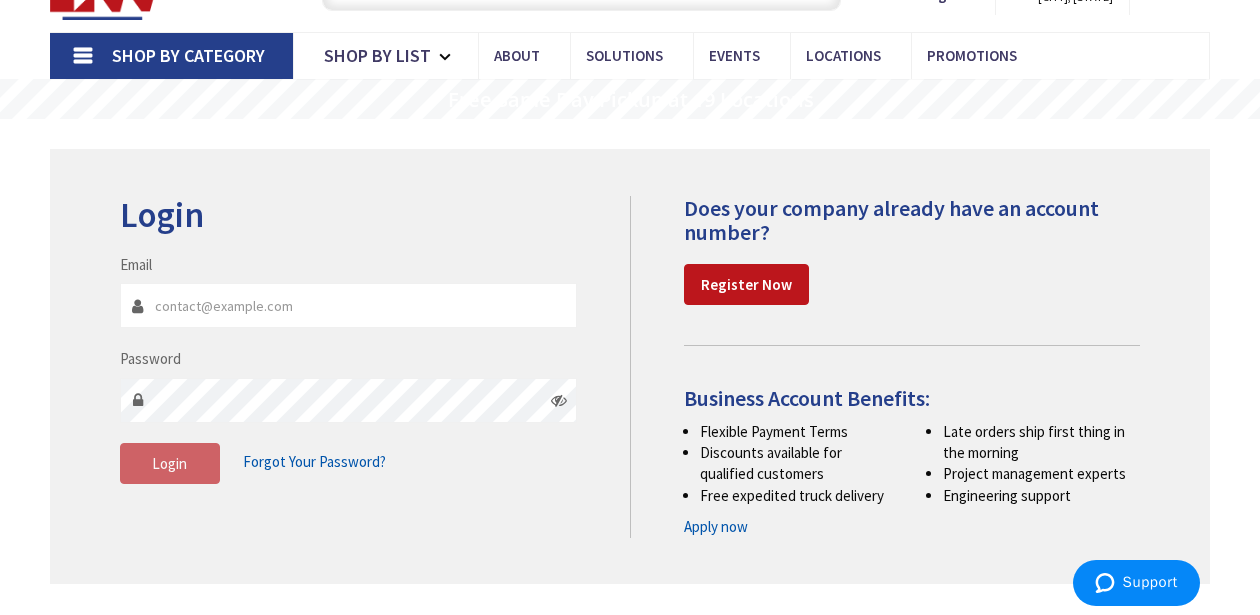 click on "Email" at bounding box center [349, 305] 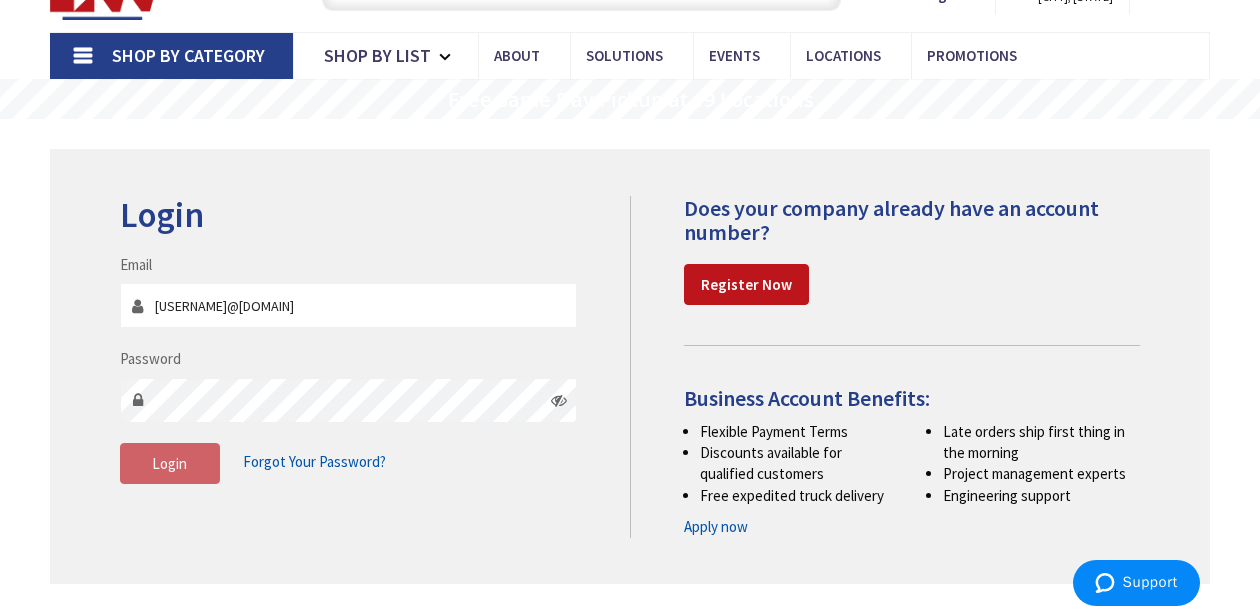 click on "Does your company already have an account number?
Register Now
Business Account Benefits:
Flexible Payment Terms
Discounts available for qualified customers
Free expedited truck delivery
Late orders ship first thing in the morning
Project management experts
Engineering support
Apply now" at bounding box center [892, 367] 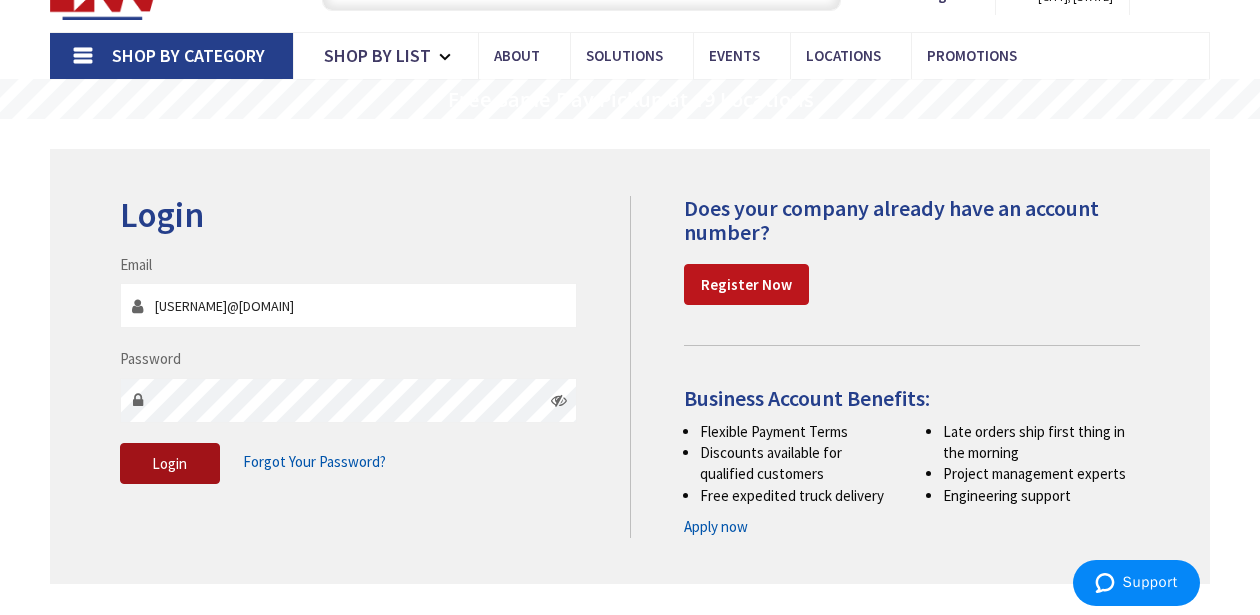 click on "Login" at bounding box center (170, 464) 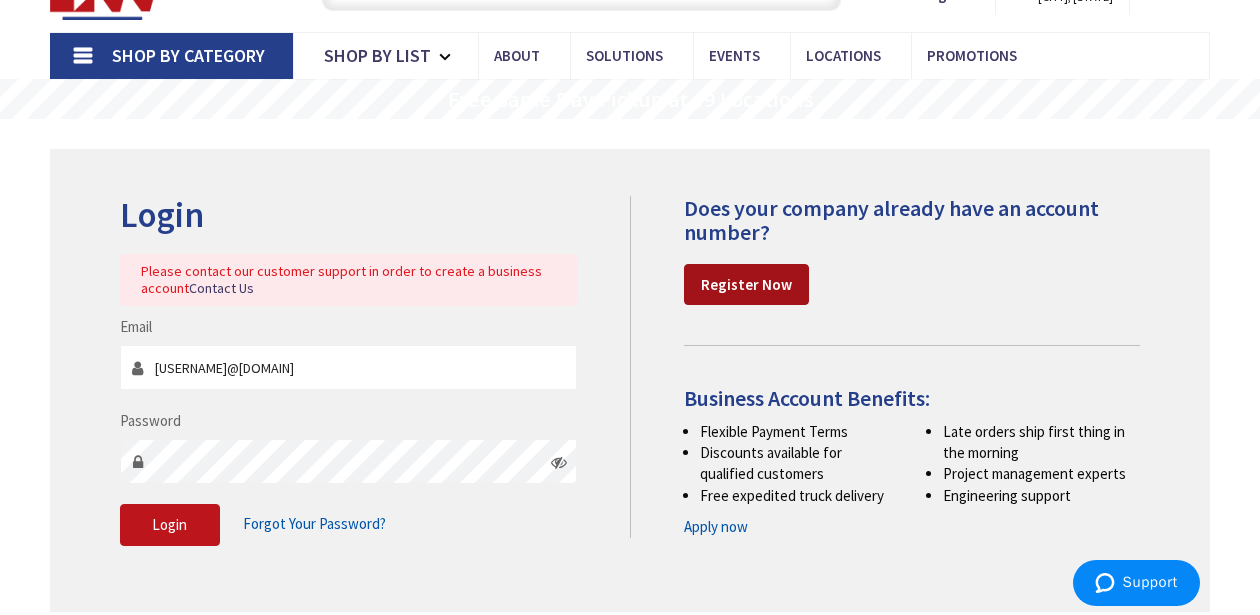 click on "Register Now" at bounding box center [746, 284] 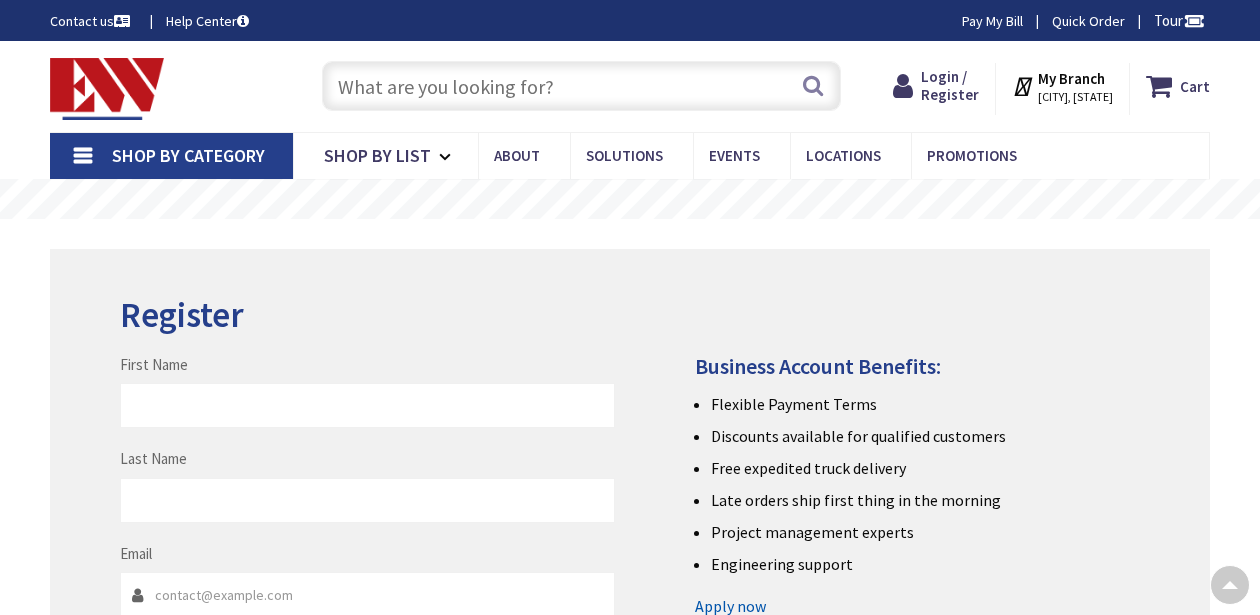 scroll, scrollTop: 200, scrollLeft: 0, axis: vertical 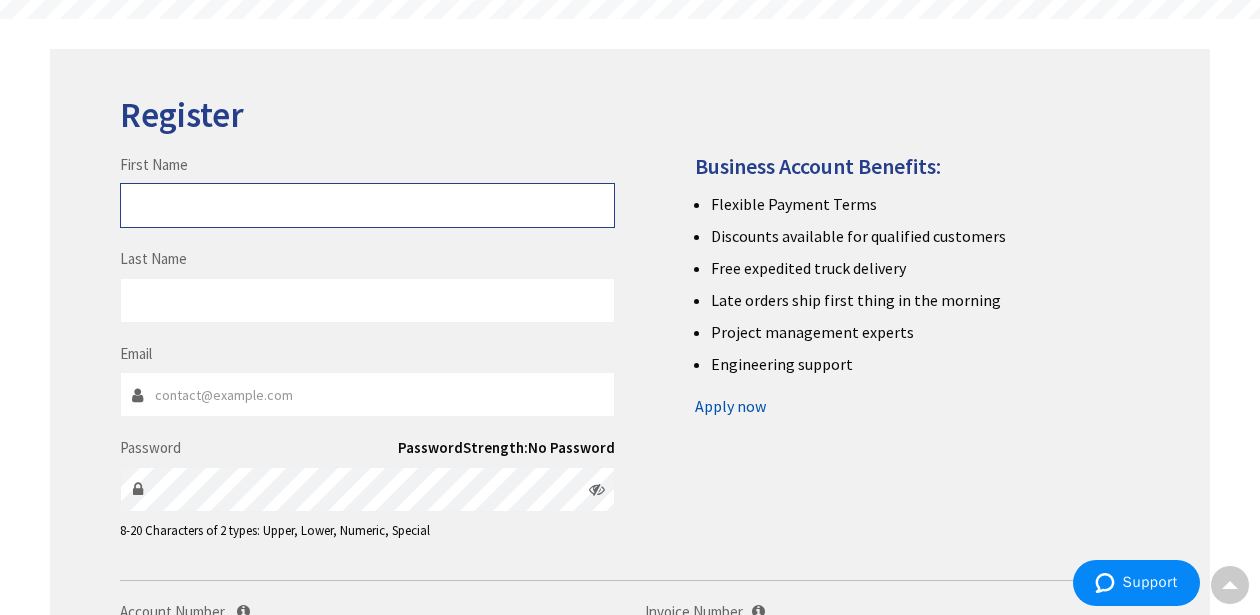 click on "First Name" at bounding box center (367, 205) 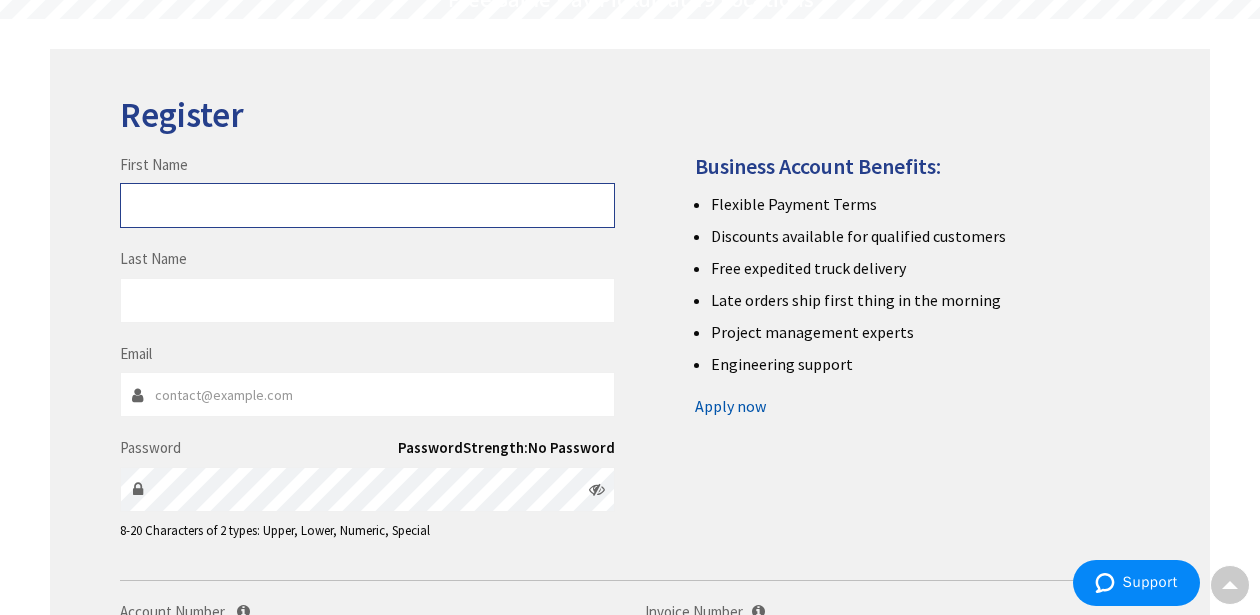 type on "[FIRST]" 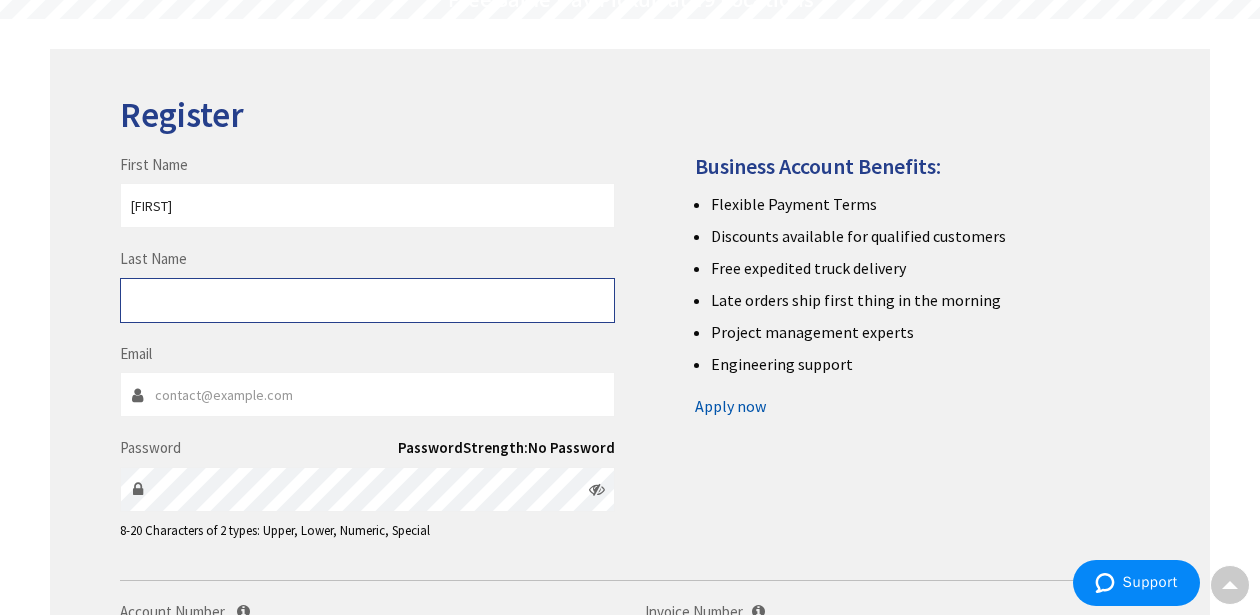 type on "Reuning-Scherer" 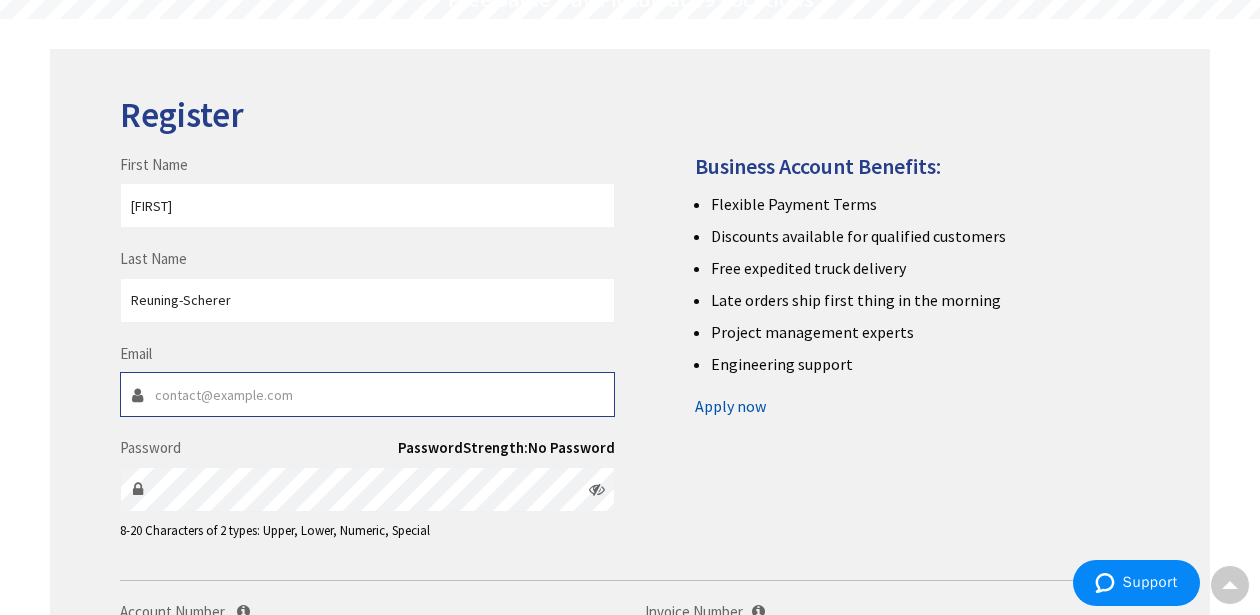type on "[EMAIL]" 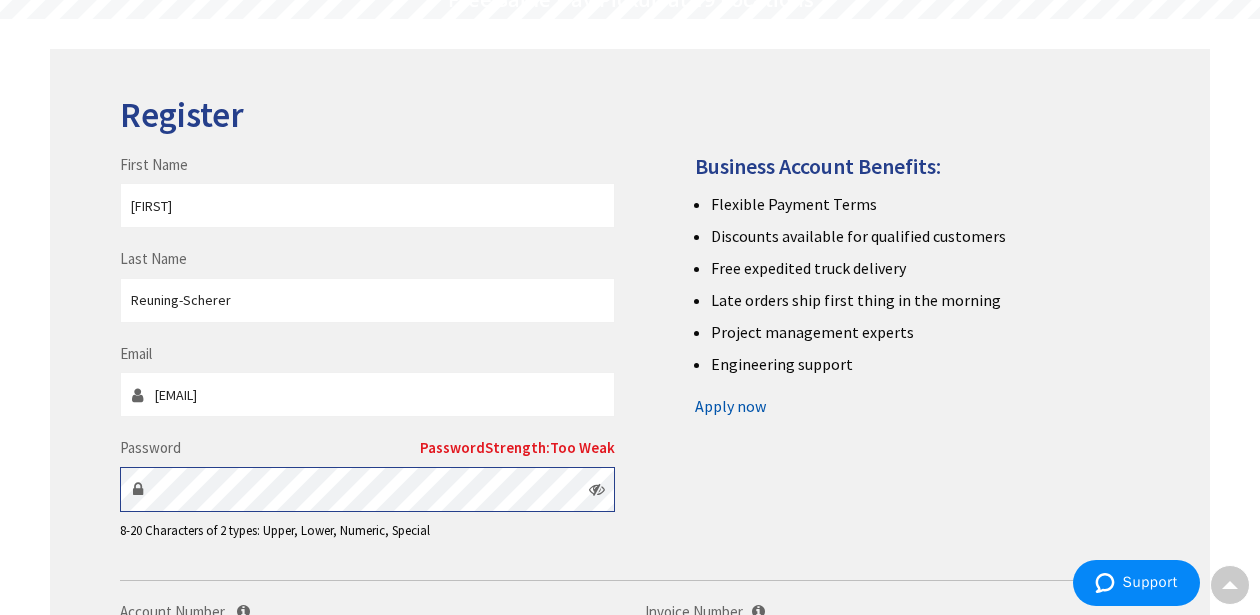 scroll, scrollTop: 300, scrollLeft: 0, axis: vertical 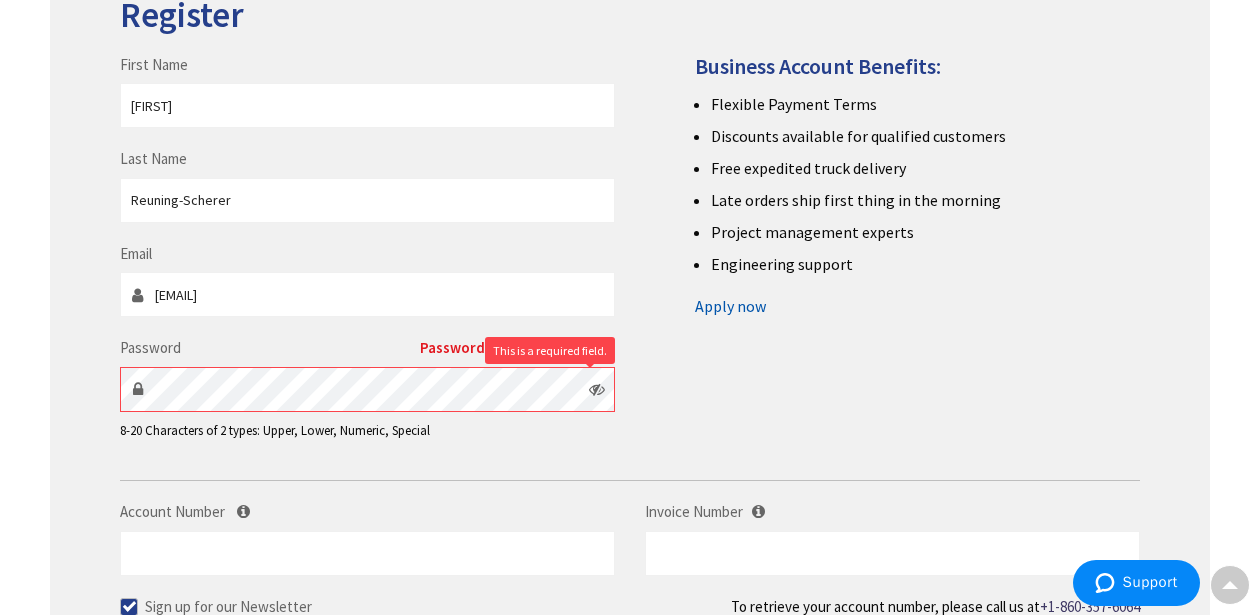 click on "Engineering support" at bounding box center (925, 264) 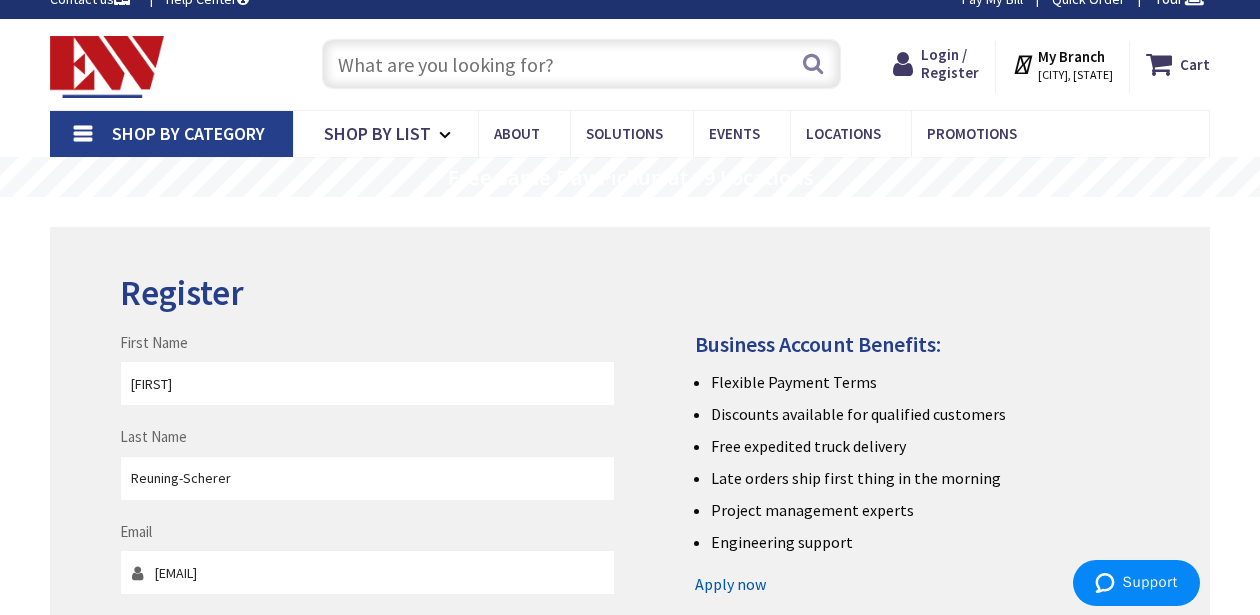 scroll, scrollTop: 0, scrollLeft: 0, axis: both 